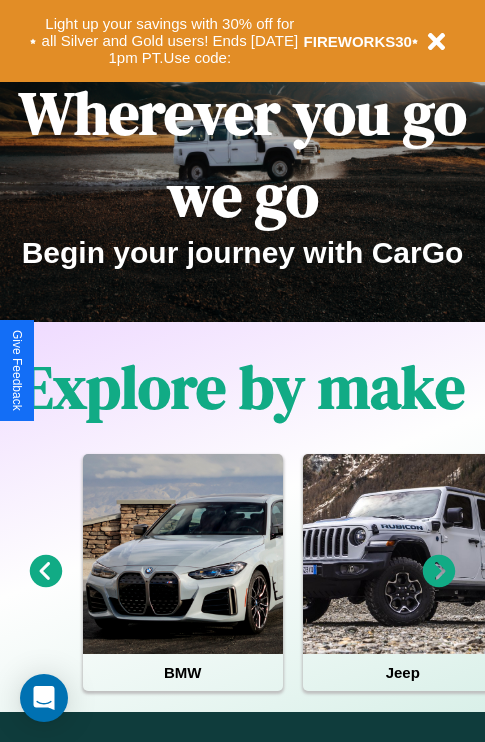 scroll, scrollTop: 0, scrollLeft: 0, axis: both 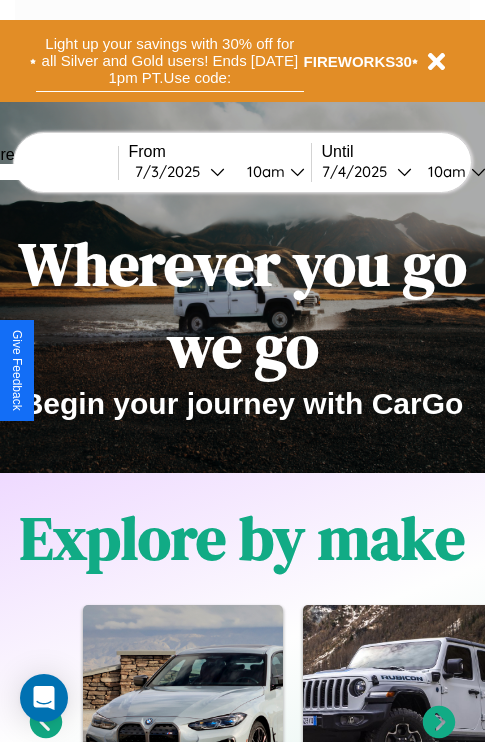 click on "Light up your savings with 30% off for all Silver and Gold users! Ends [DATE] 1pm PT.  Use code:" at bounding box center [170, 61] 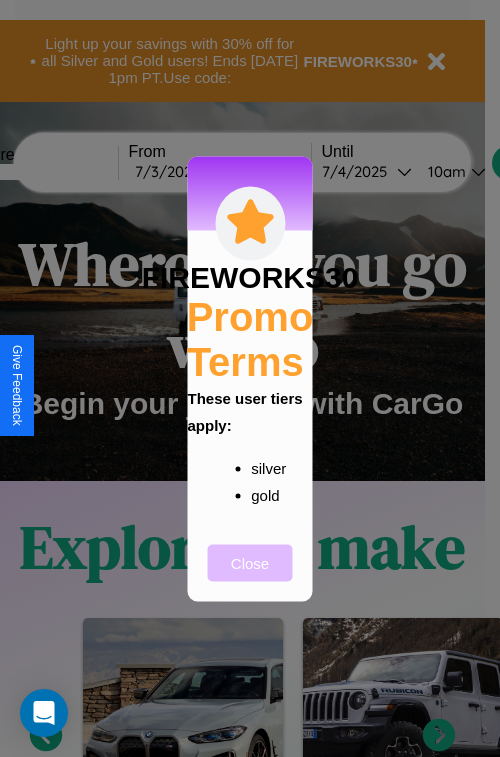 click on "Close" at bounding box center (250, 562) 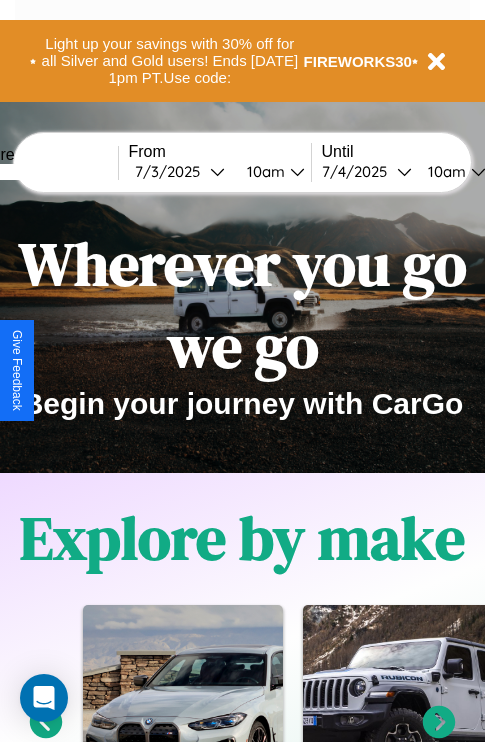 click at bounding box center (43, 172) 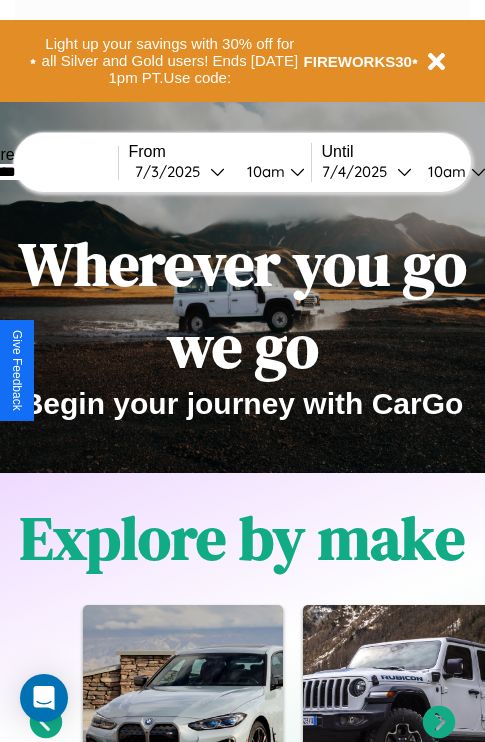 type on "********" 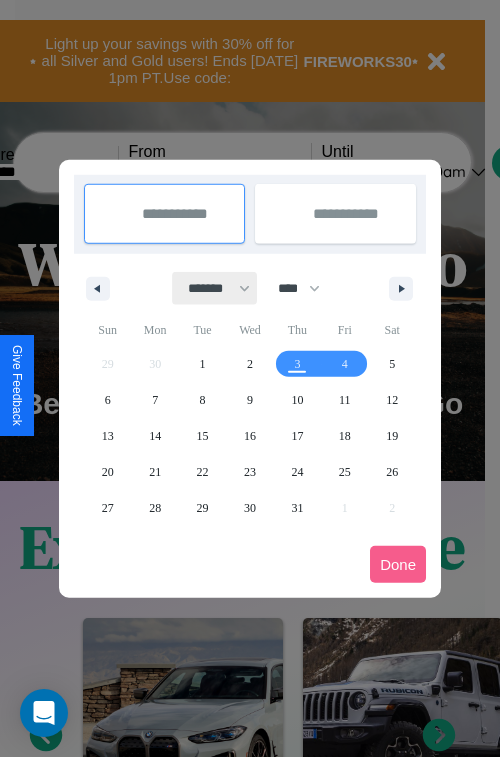 click on "******* ******** ***** ***** *** **** **** ****** ********* ******* ******** ********" at bounding box center (215, 288) 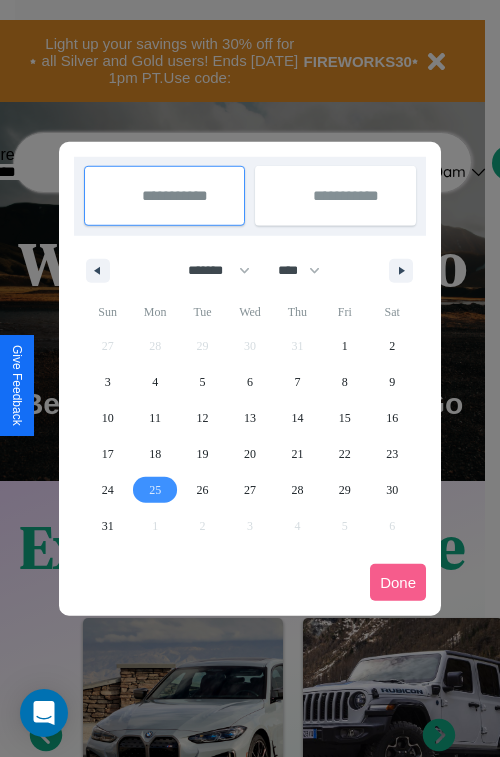 click on "25" at bounding box center (155, 490) 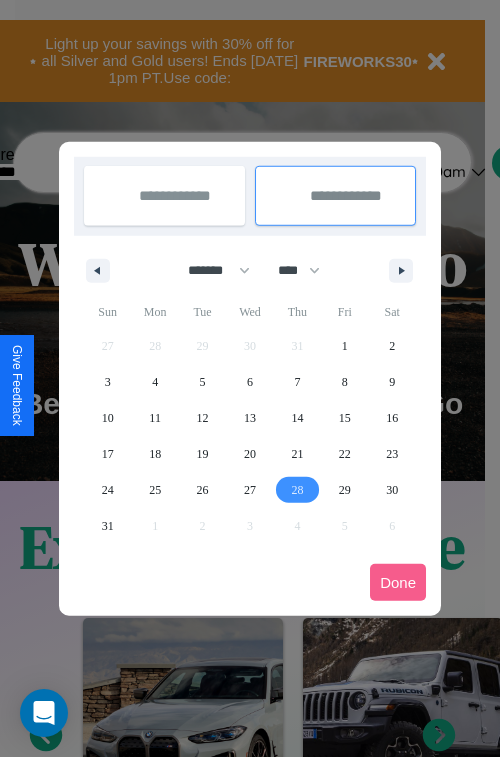 click on "28" at bounding box center (297, 490) 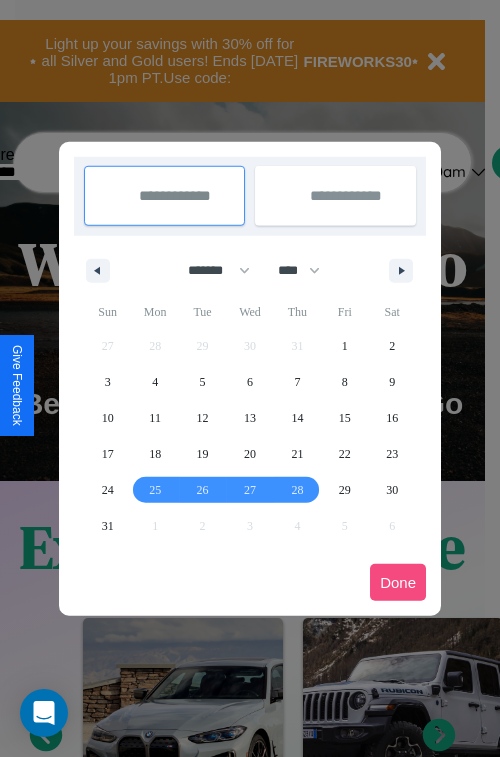 click on "Done" at bounding box center [398, 582] 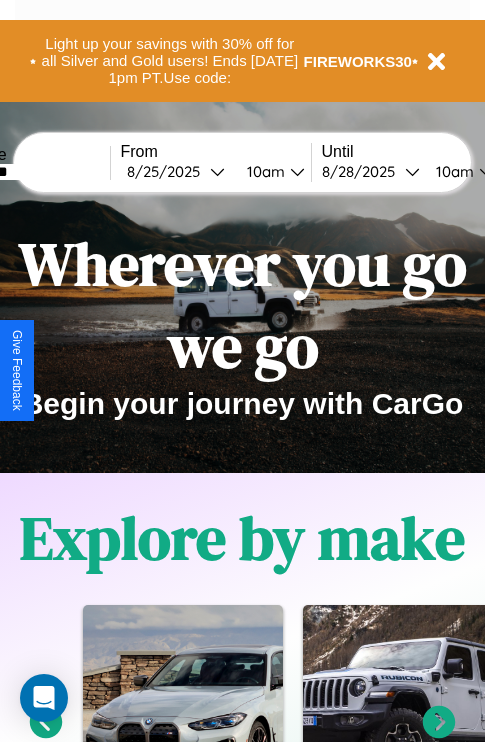 scroll, scrollTop: 0, scrollLeft: 77, axis: horizontal 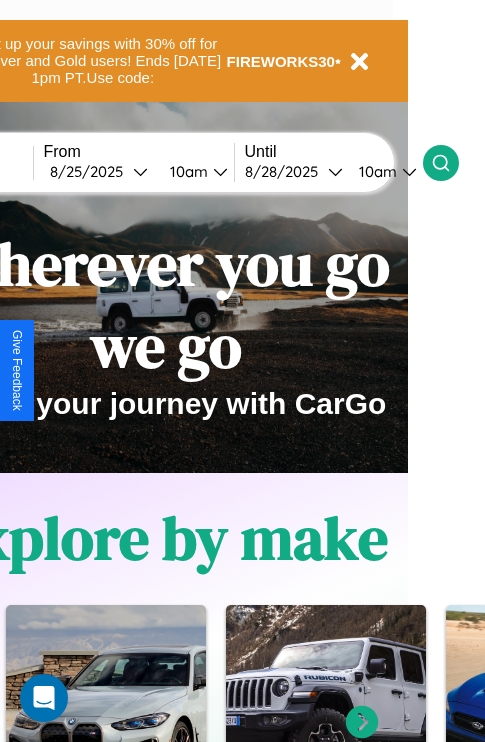 click 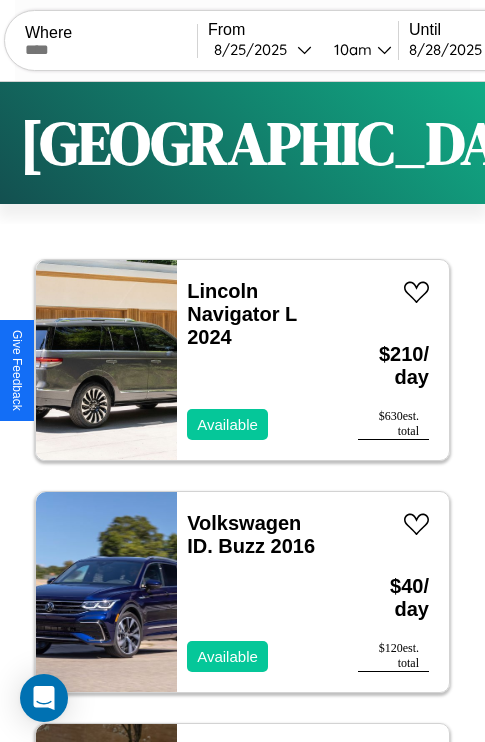scroll, scrollTop: 95, scrollLeft: 0, axis: vertical 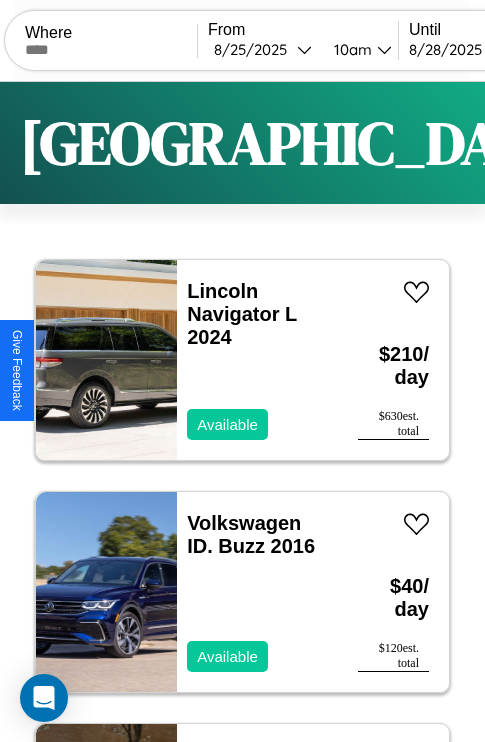 click on "Filters" at bounding box center (640, 143) 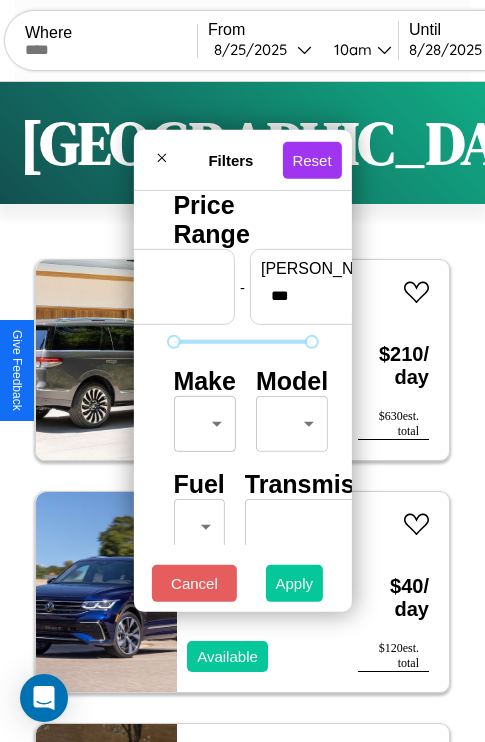 click on "Apply" at bounding box center (295, 583) 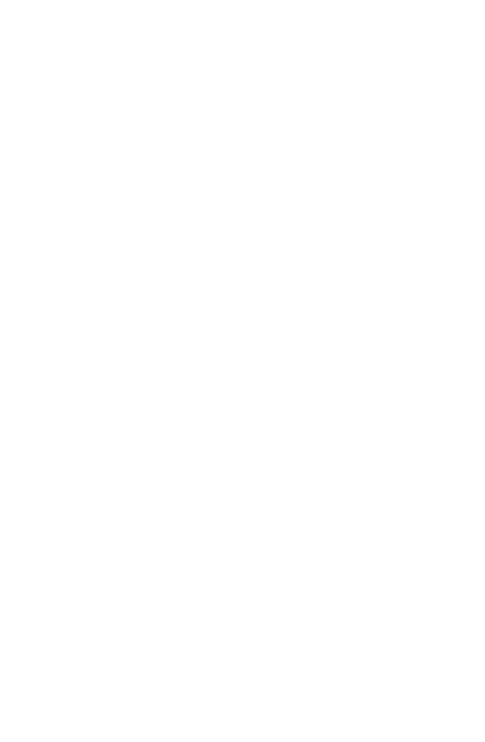 scroll, scrollTop: 0, scrollLeft: 0, axis: both 